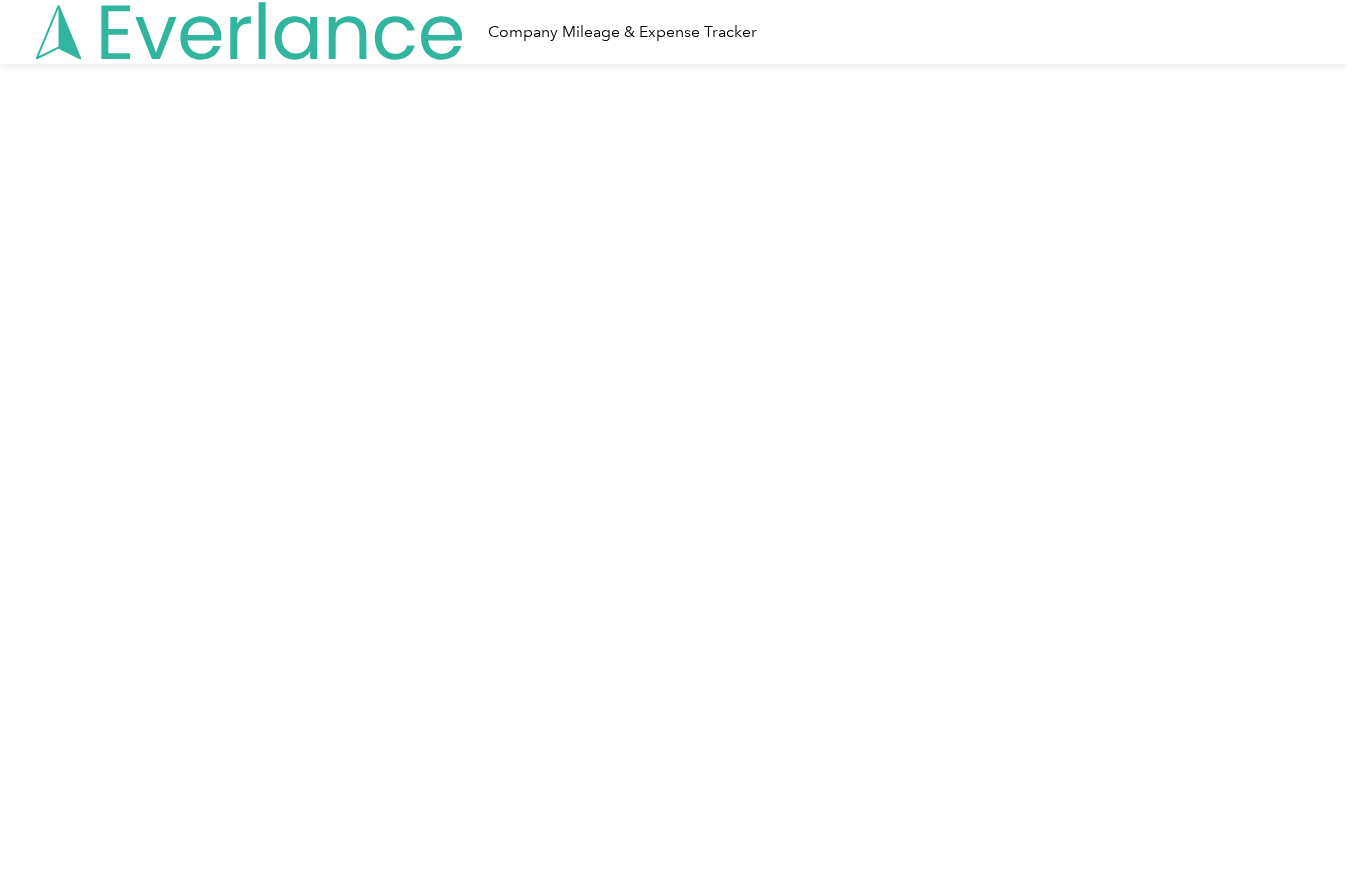 scroll, scrollTop: 0, scrollLeft: 0, axis: both 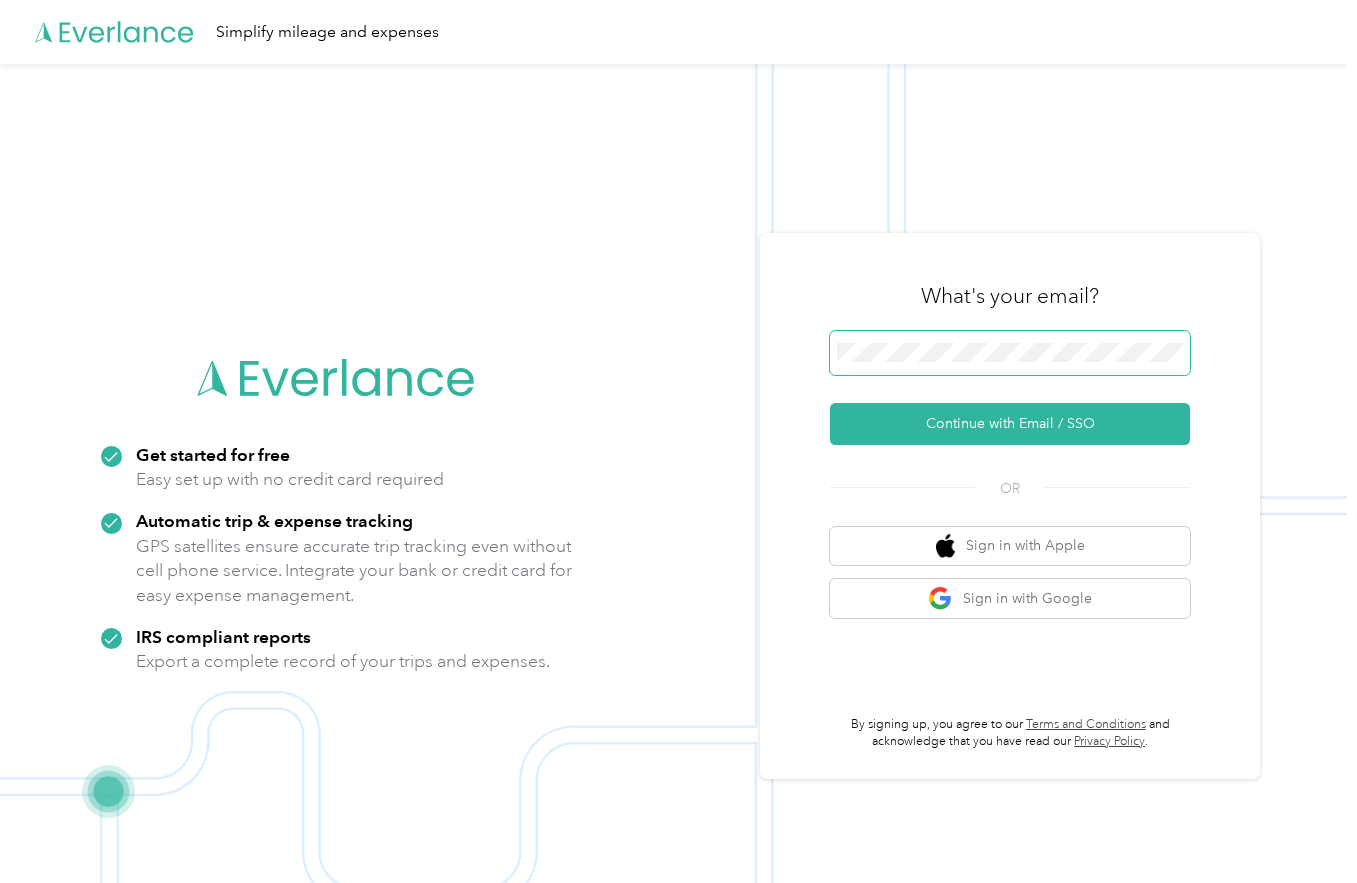 click at bounding box center (1010, 353) 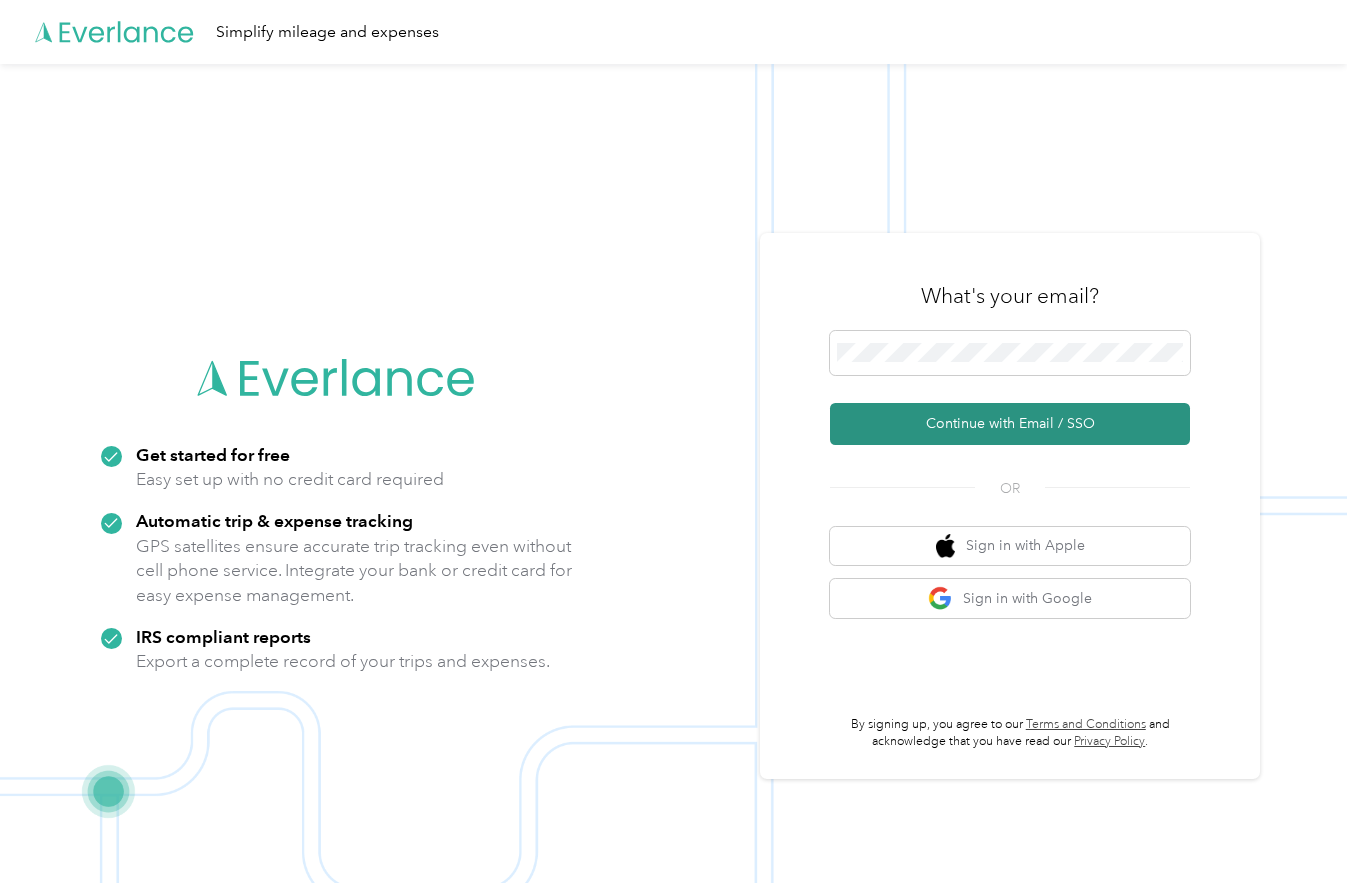 click on "Continue with Email / SSO" at bounding box center [1010, 424] 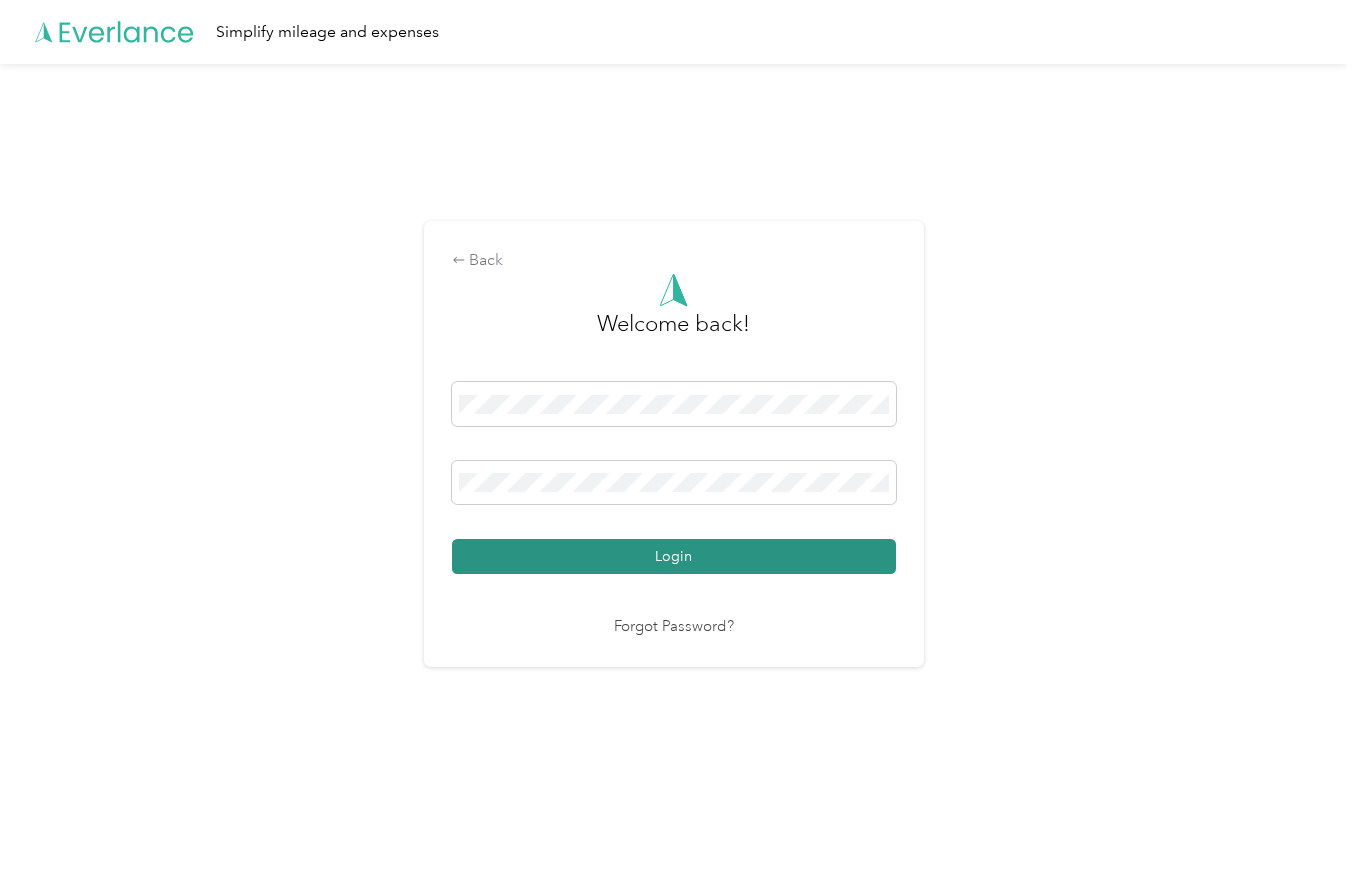 click on "Login" at bounding box center [674, 556] 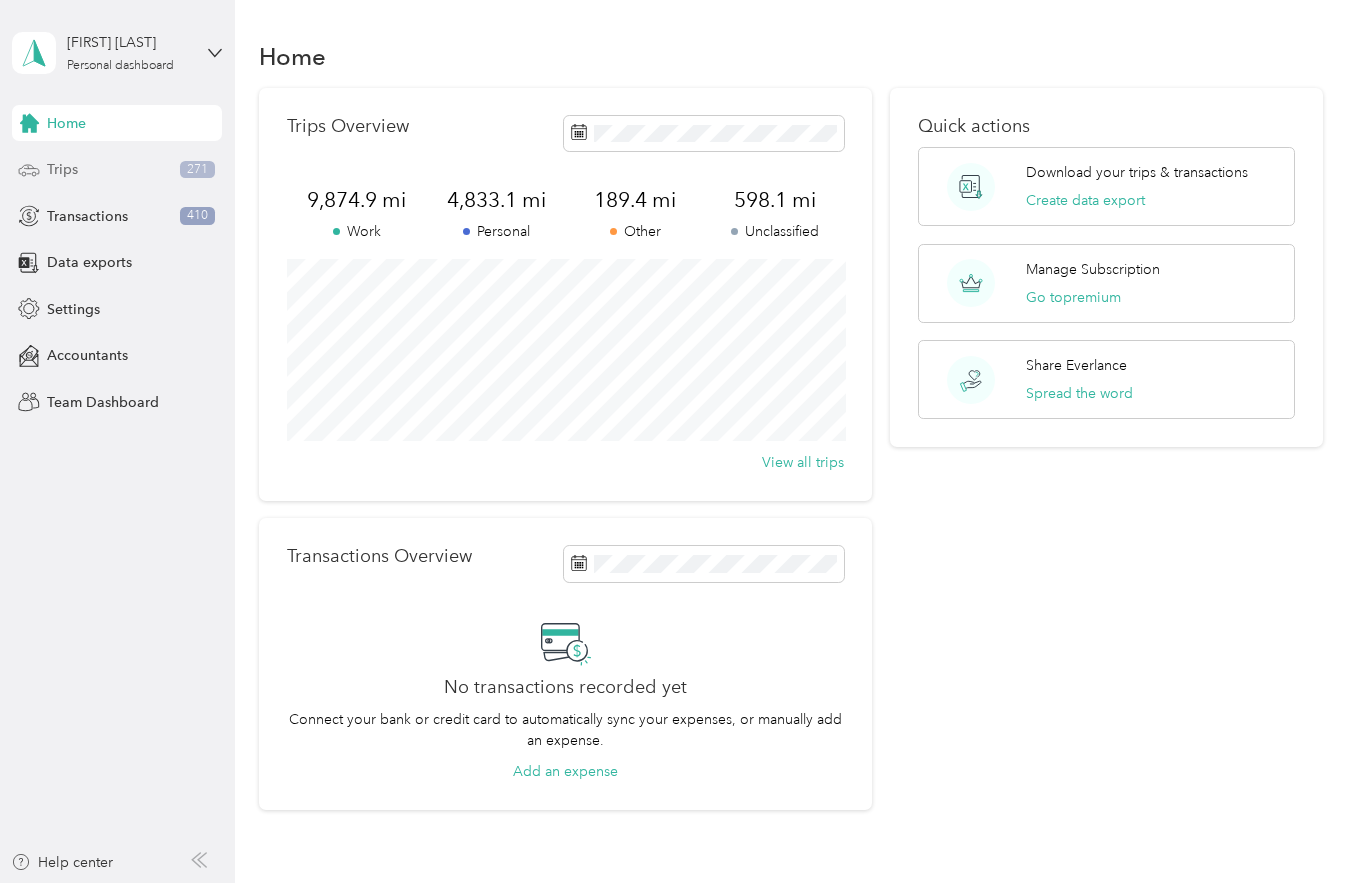 click on "Trips" at bounding box center [62, 169] 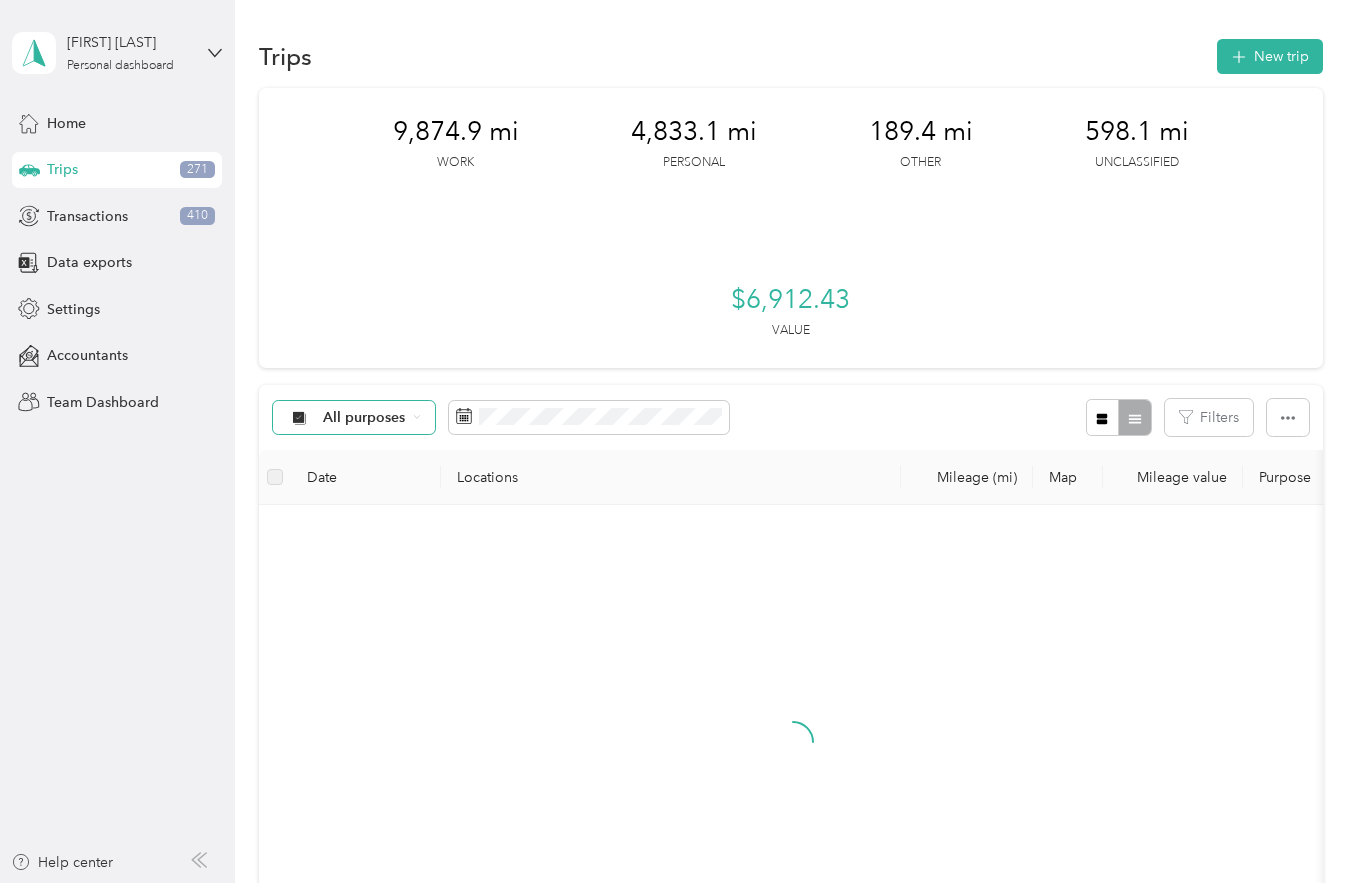 click on "All purposes" at bounding box center [364, 418] 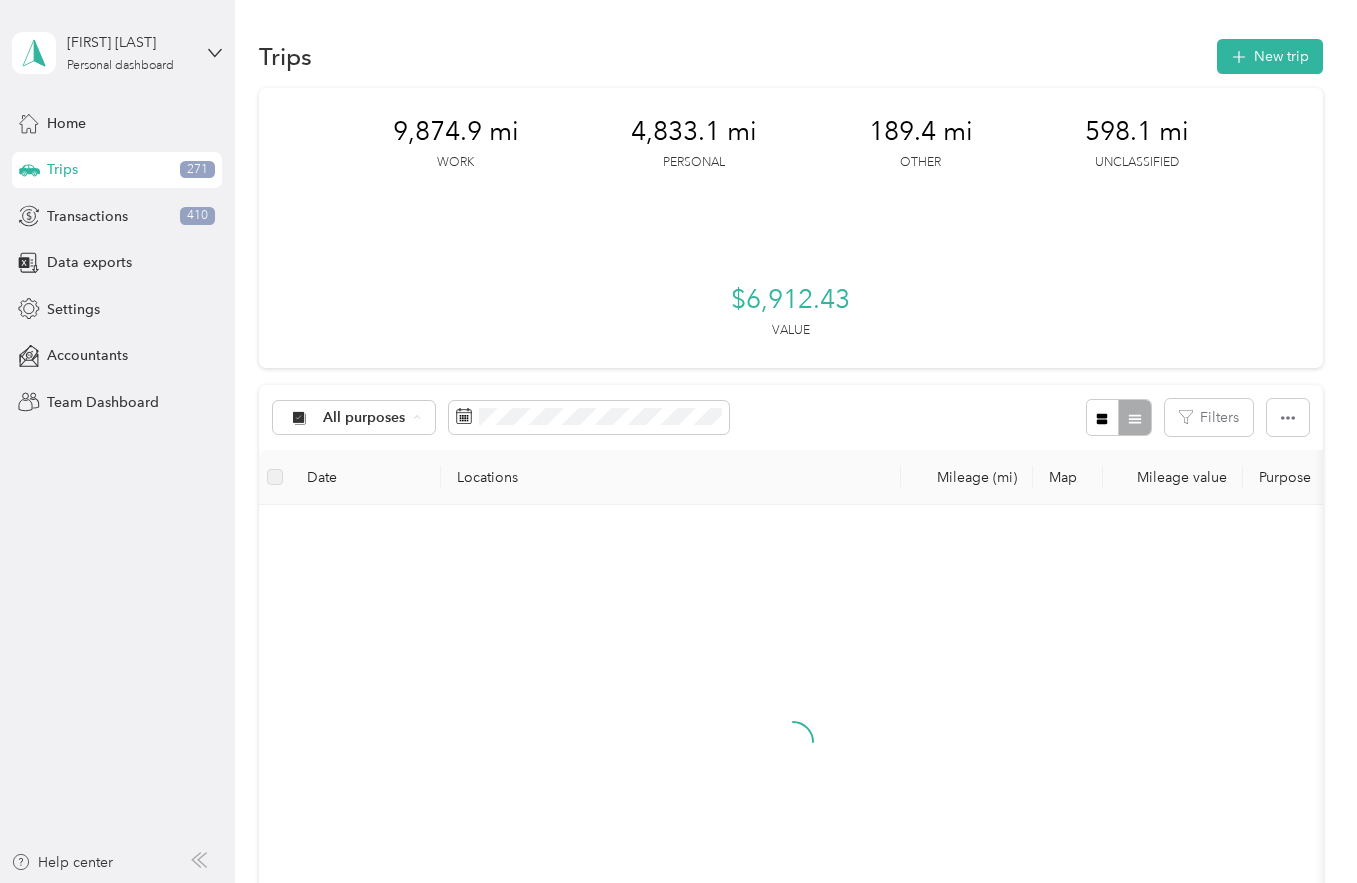 click on "Work" at bounding box center (411, 521) 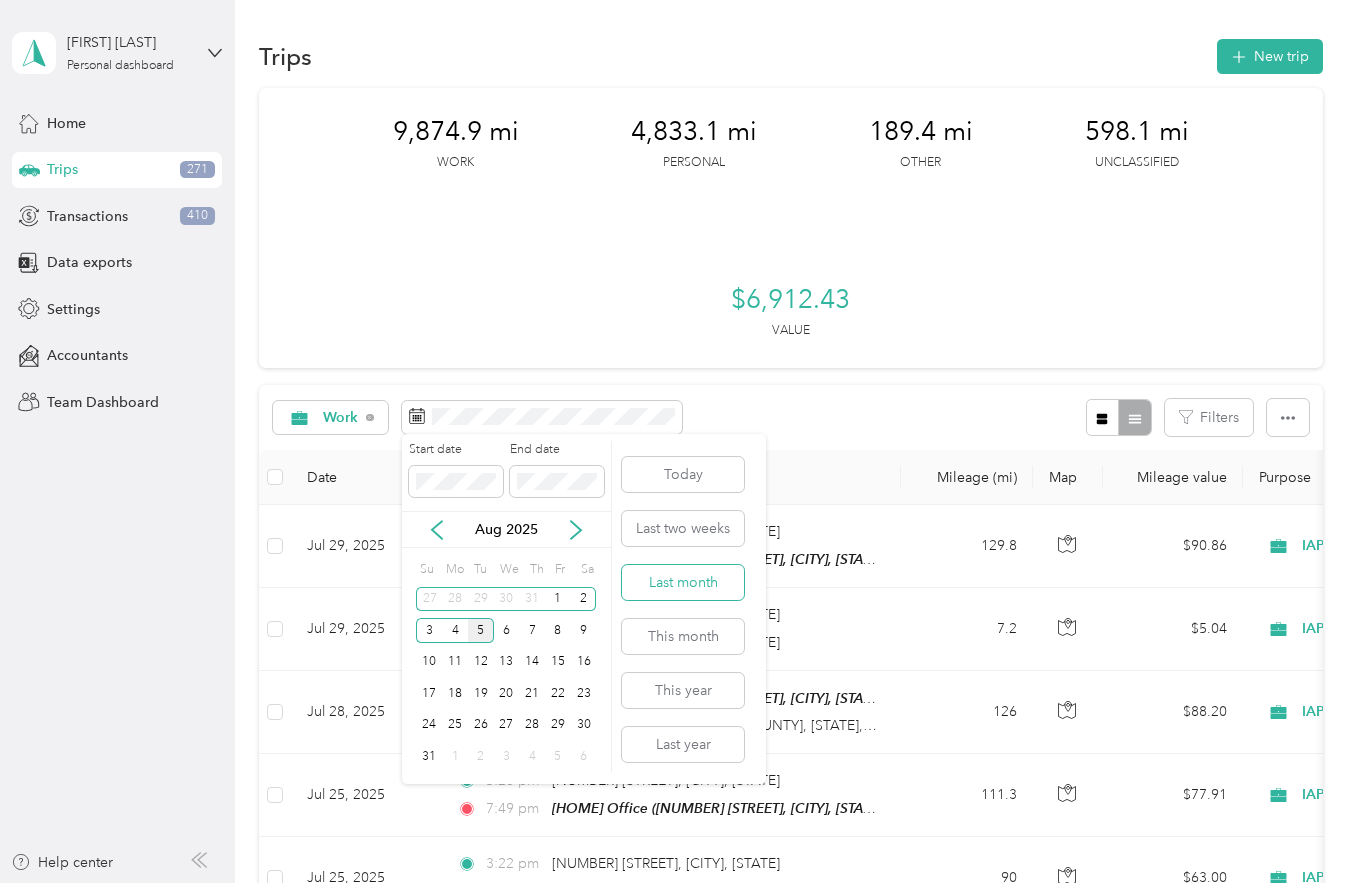 click on "Last month" at bounding box center (683, 582) 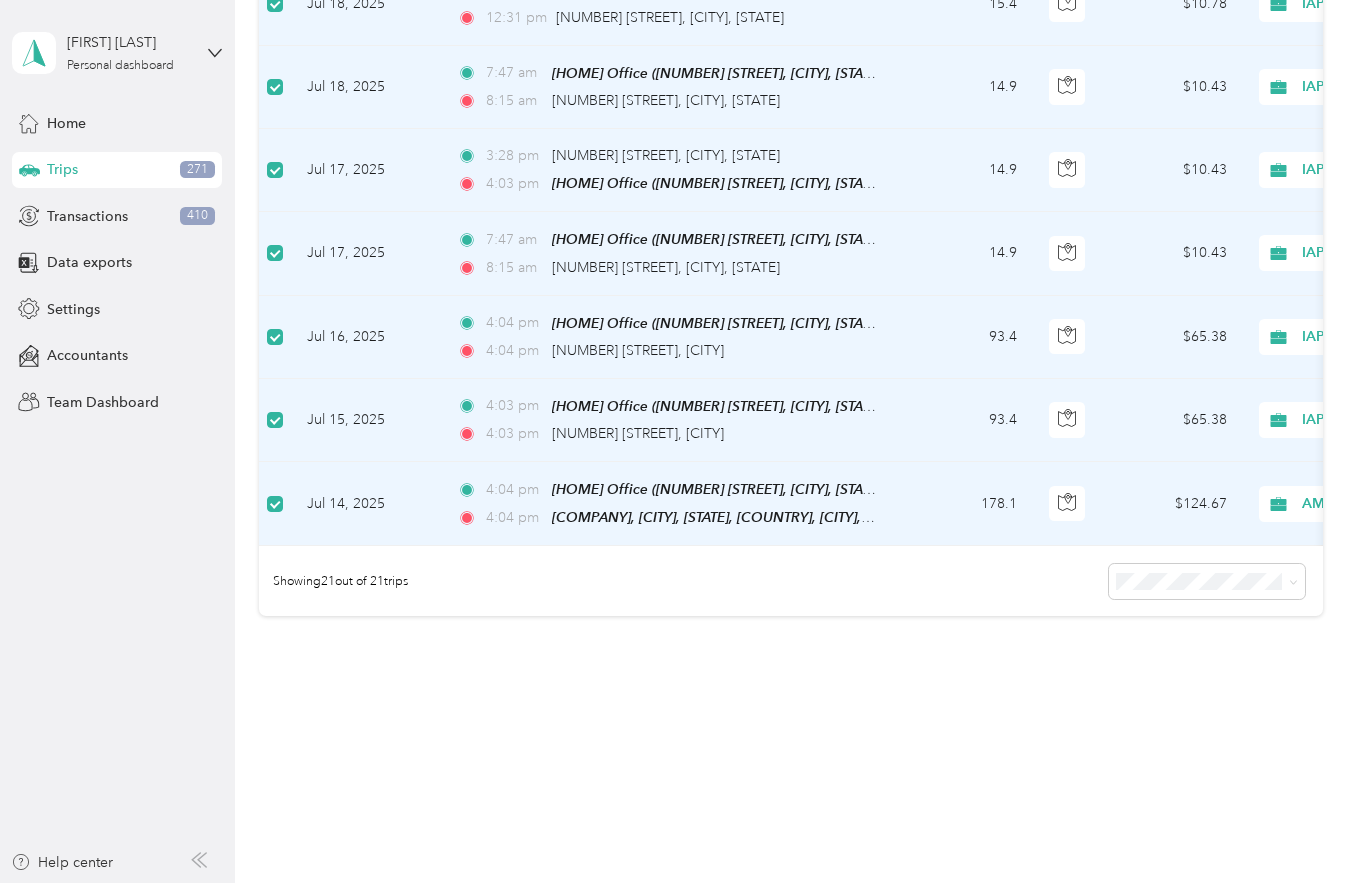 scroll, scrollTop: 1530, scrollLeft: 0, axis: vertical 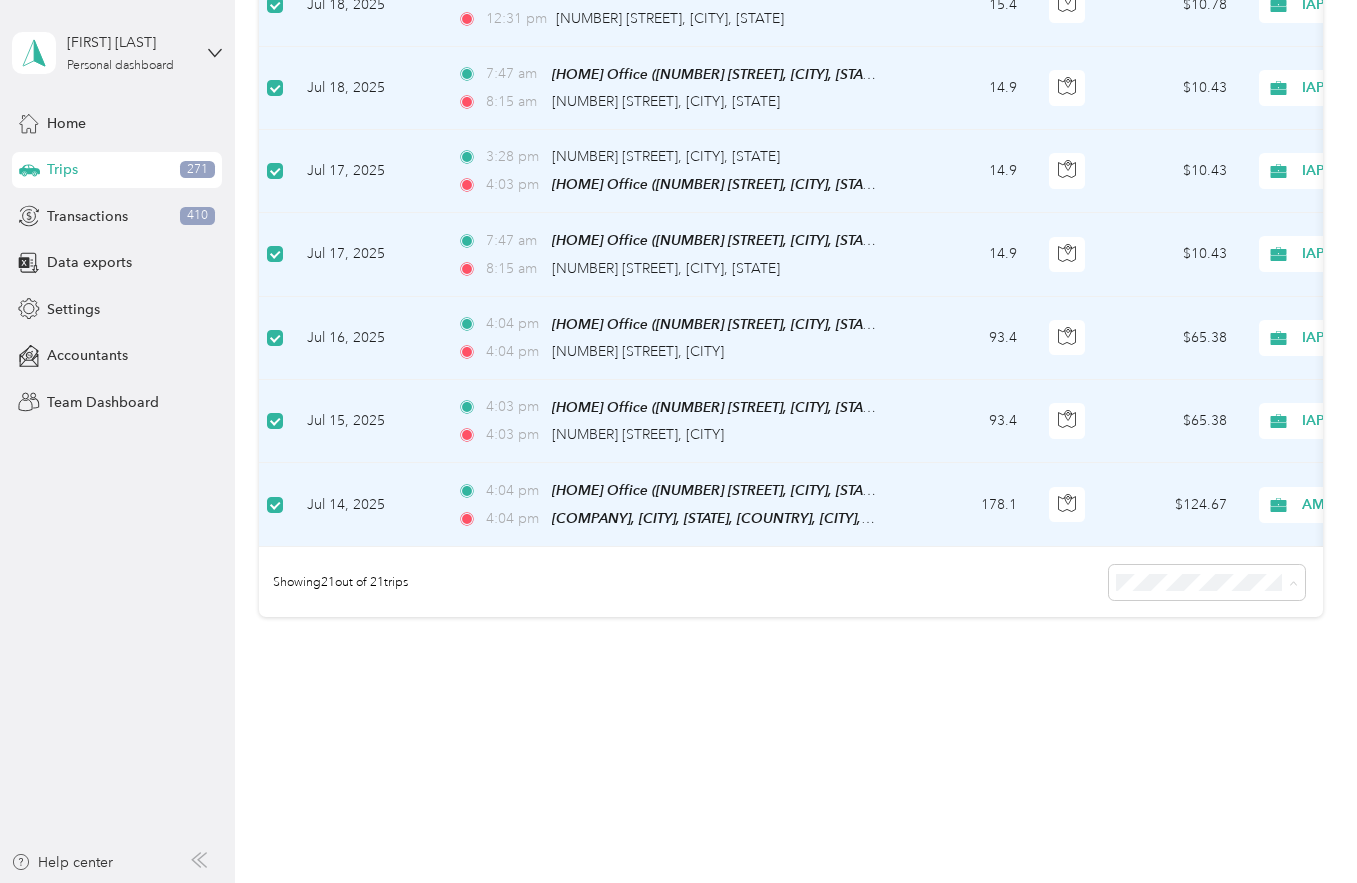 click on "100 per load" at bounding box center (1169, 678) 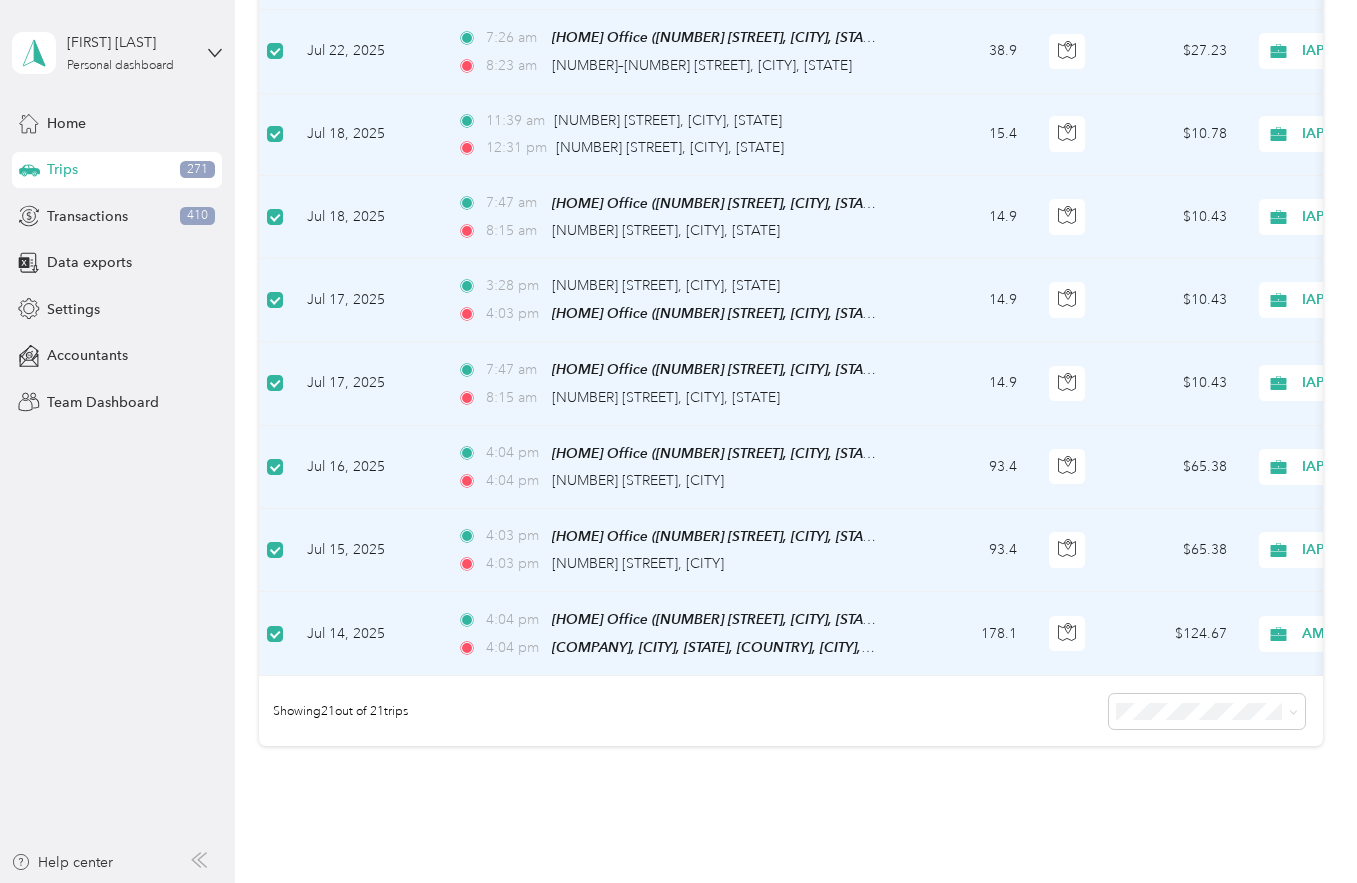 scroll, scrollTop: 1409, scrollLeft: 0, axis: vertical 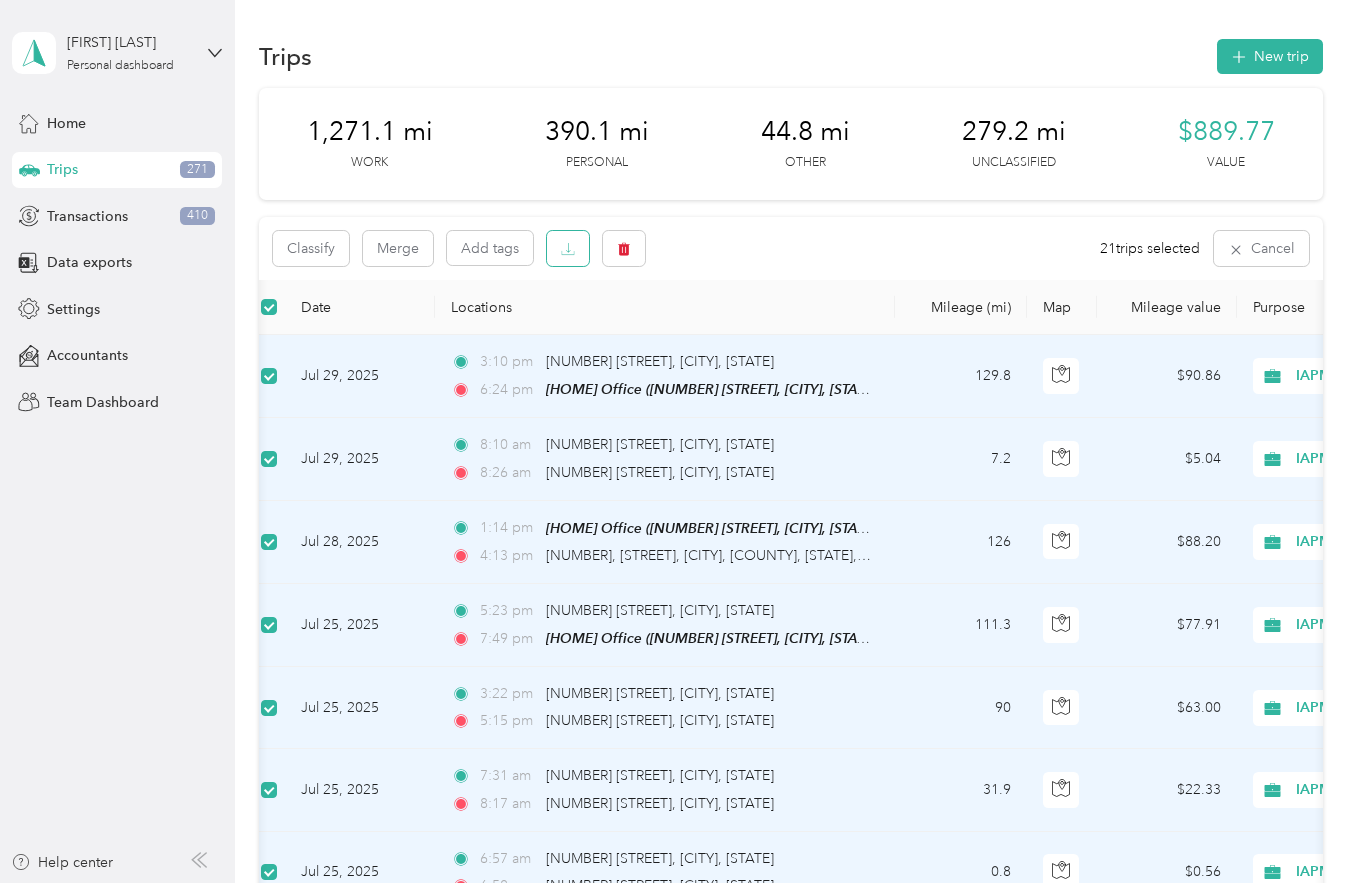 click at bounding box center (568, 248) 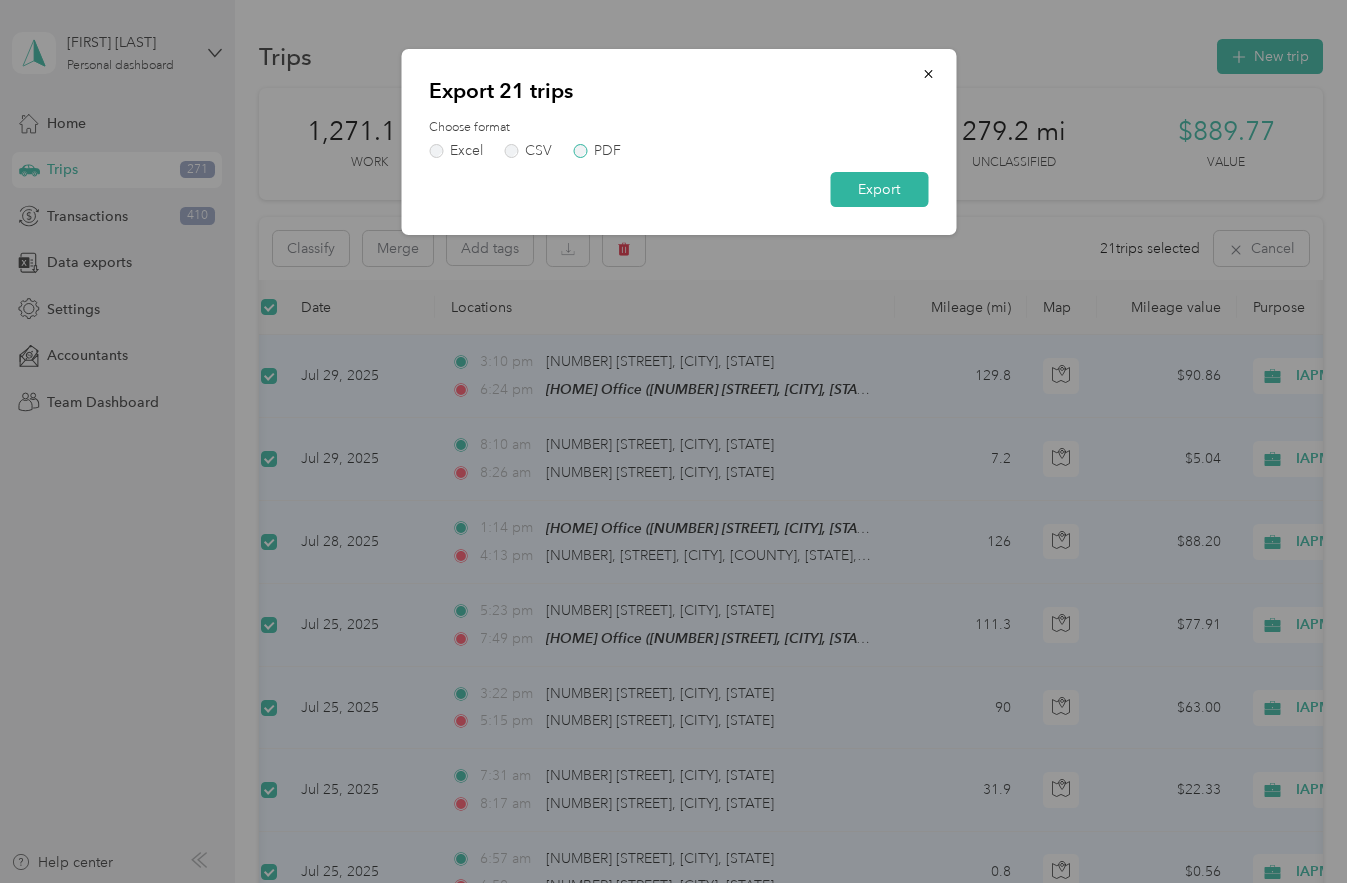 click on "PDF" at bounding box center [597, 151] 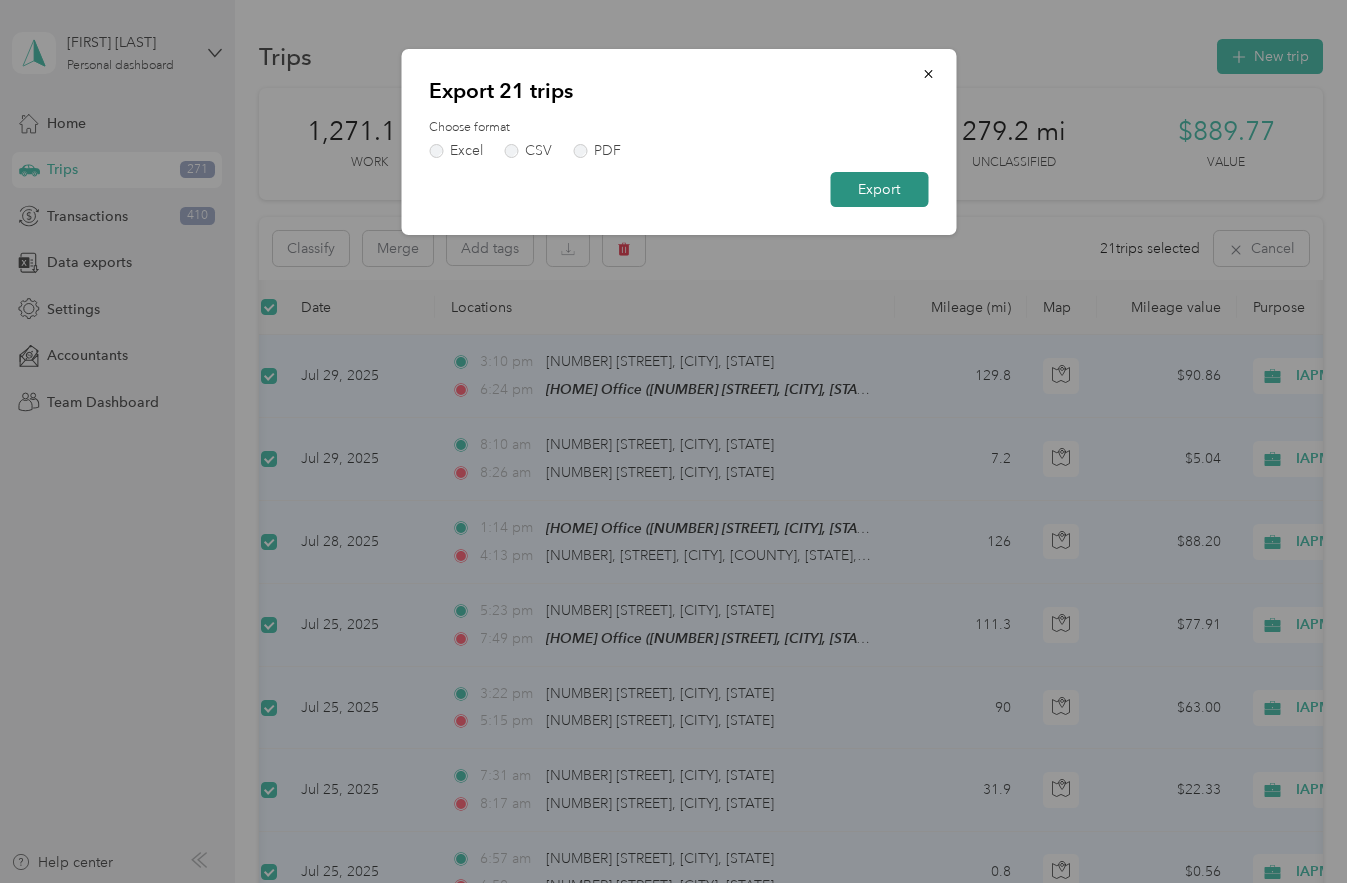 click on "Export" at bounding box center [879, 189] 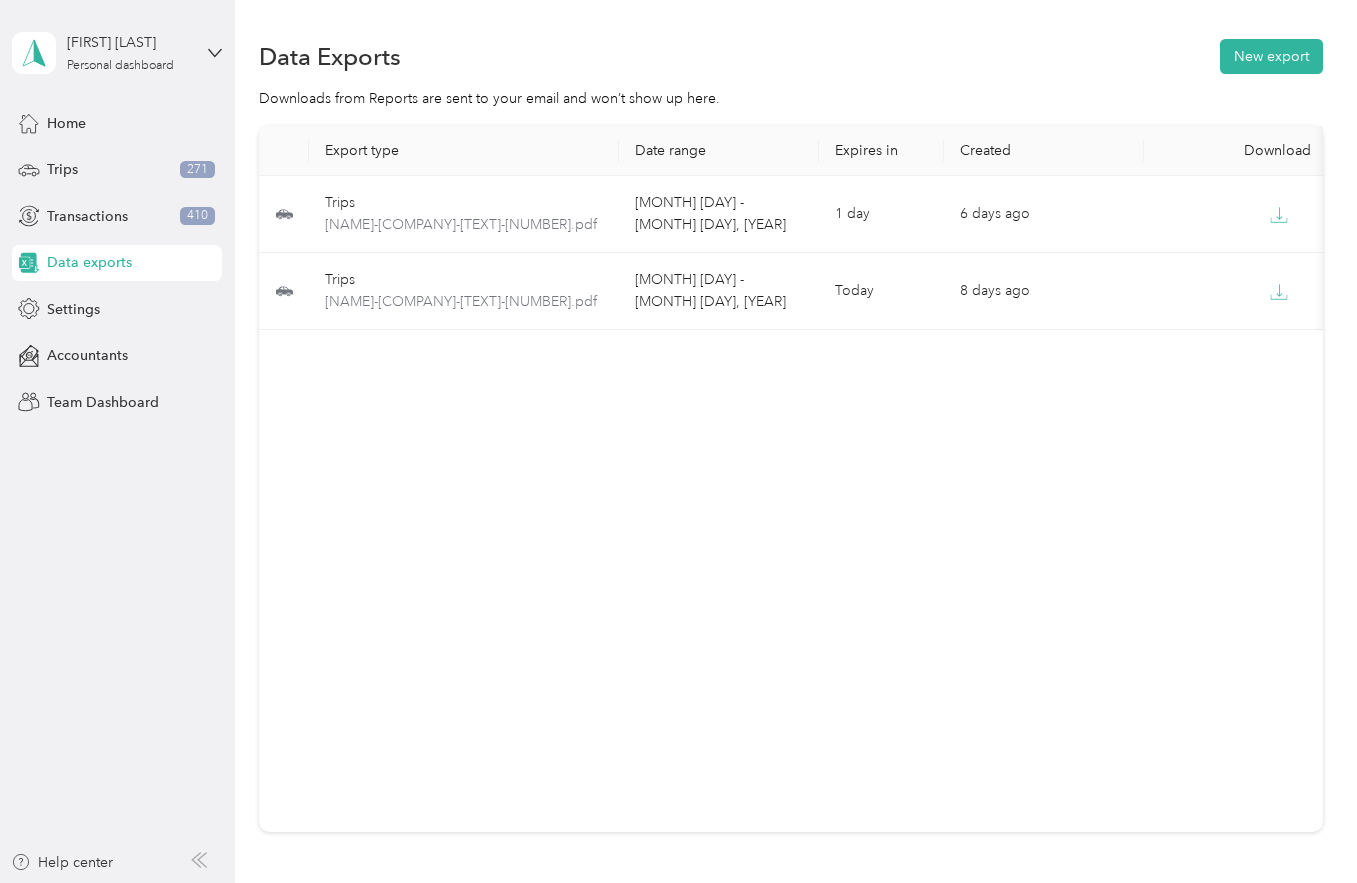 scroll, scrollTop: 0, scrollLeft: 0, axis: both 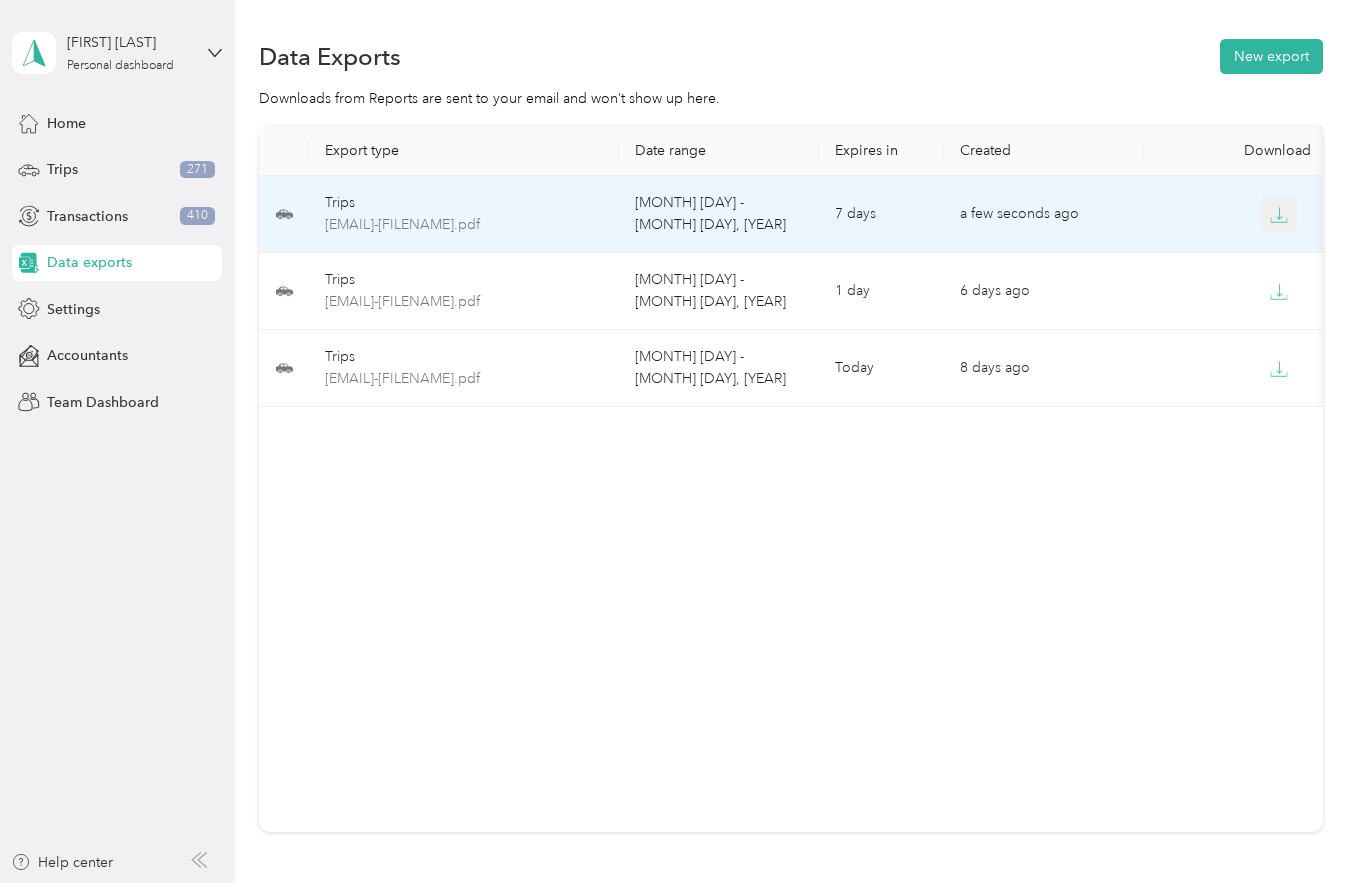 click 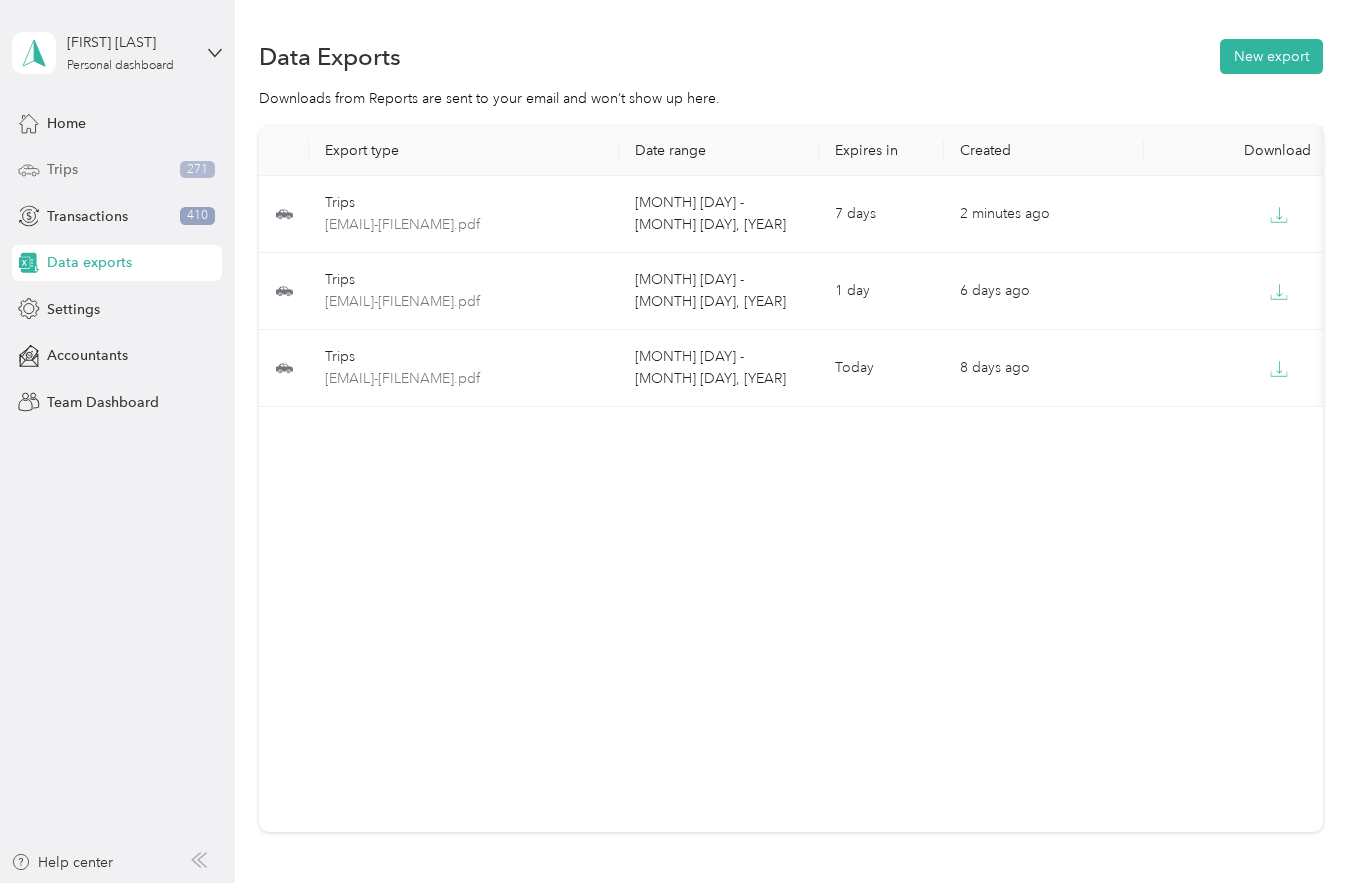 click on "Trips 271" at bounding box center [117, 170] 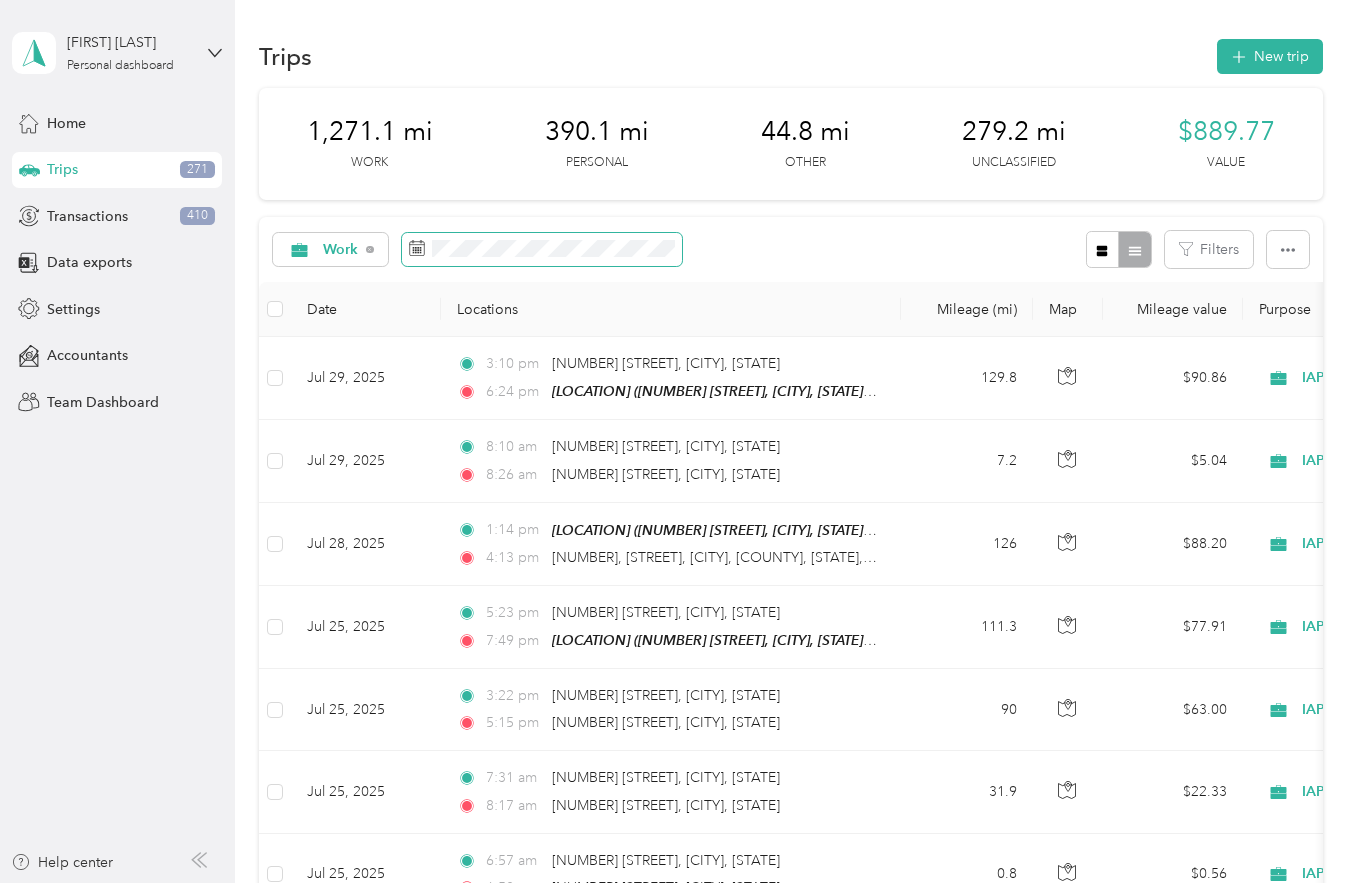 scroll, scrollTop: 1, scrollLeft: 0, axis: vertical 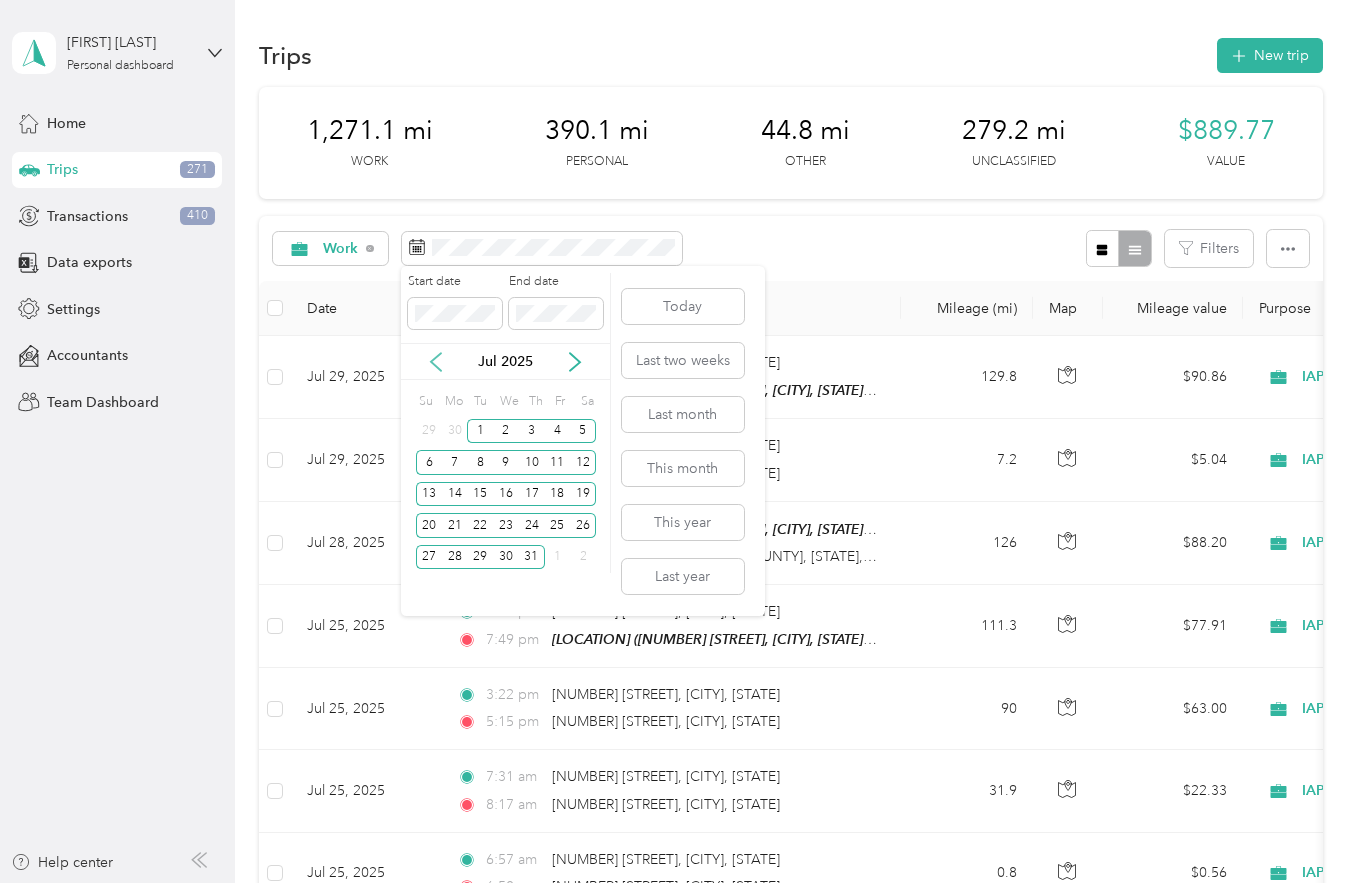 click 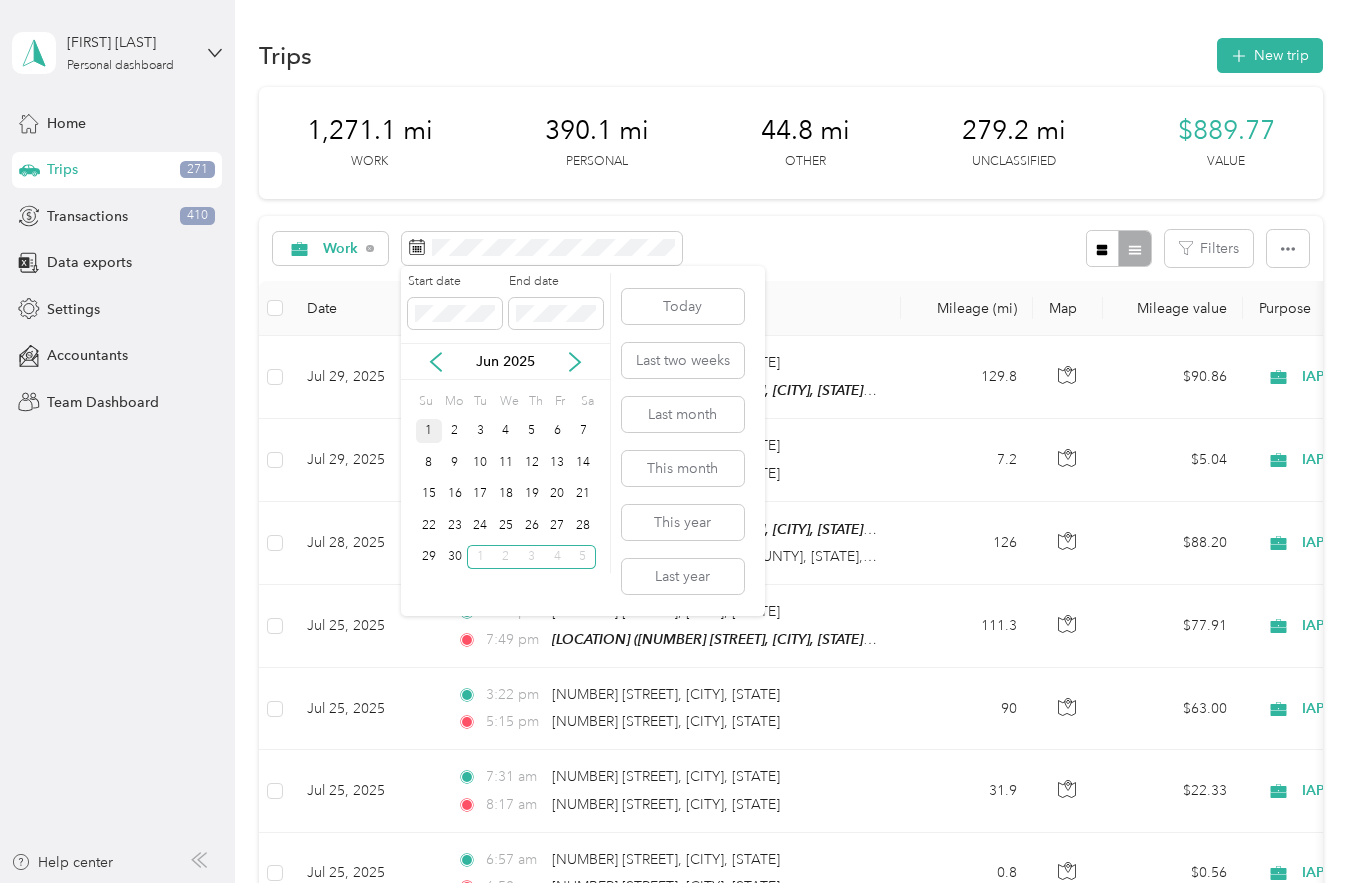 click on "1" at bounding box center [429, 431] 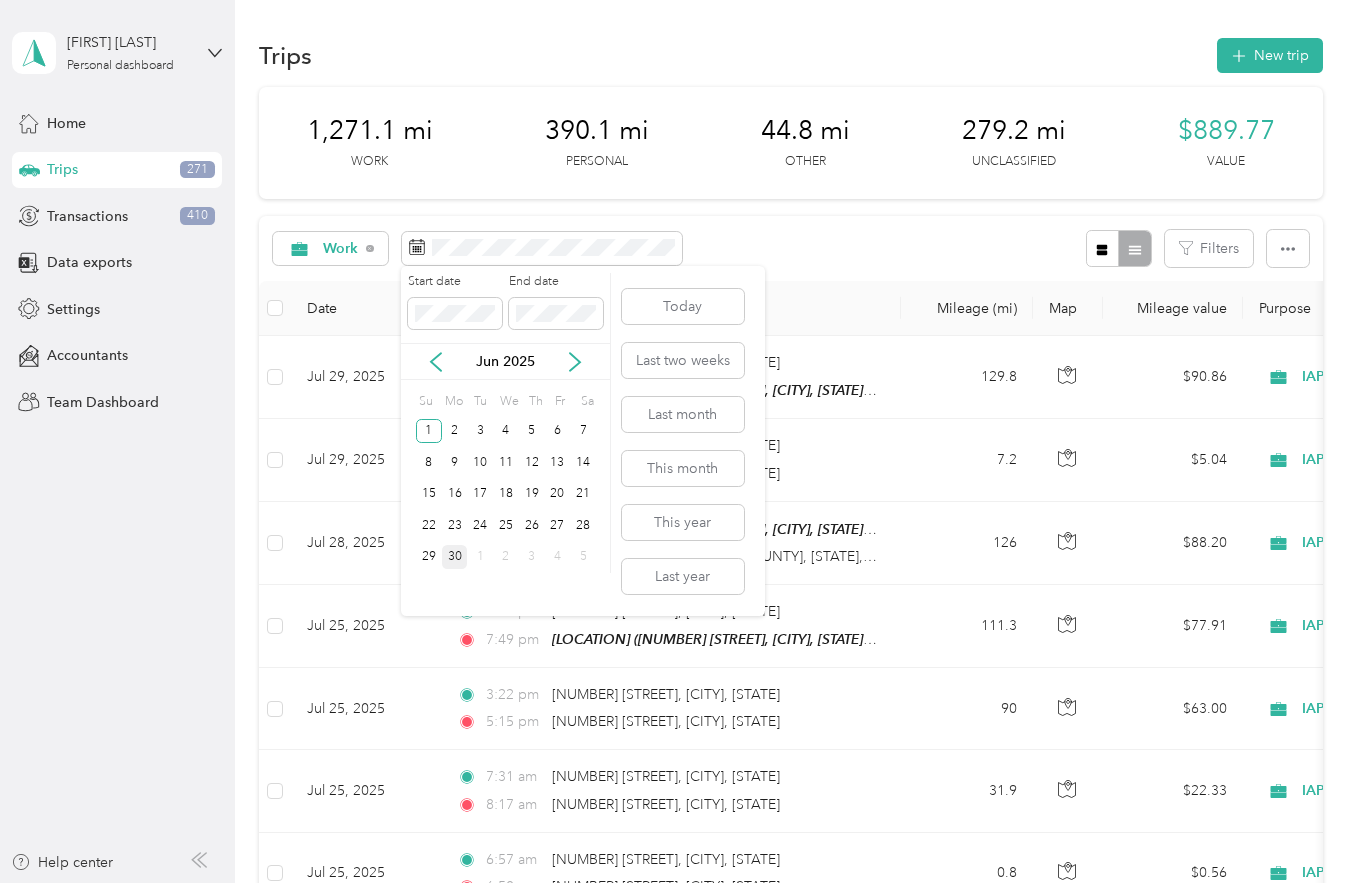 click on "30" at bounding box center [455, 557] 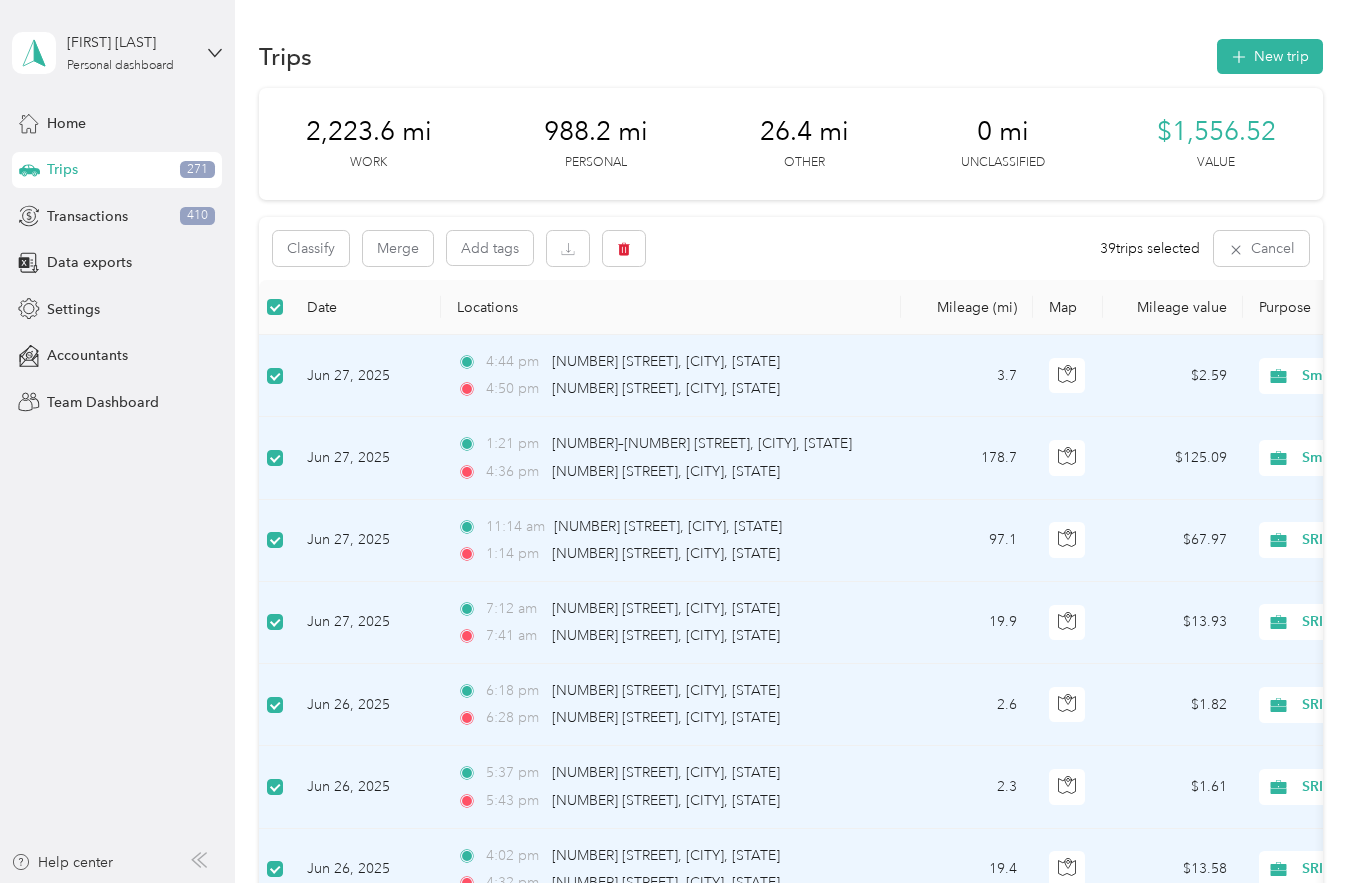 scroll, scrollTop: 2, scrollLeft: 0, axis: vertical 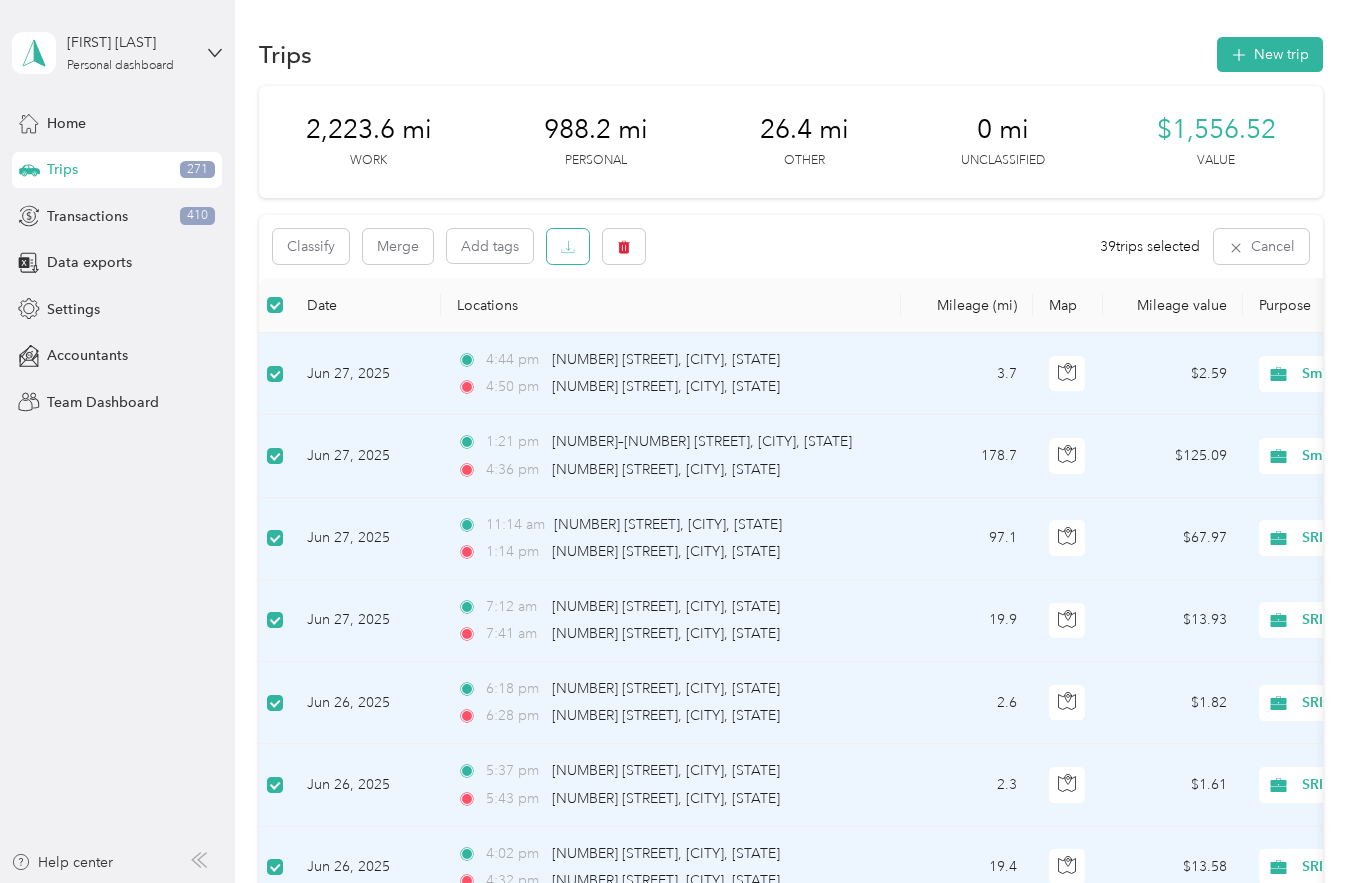 click 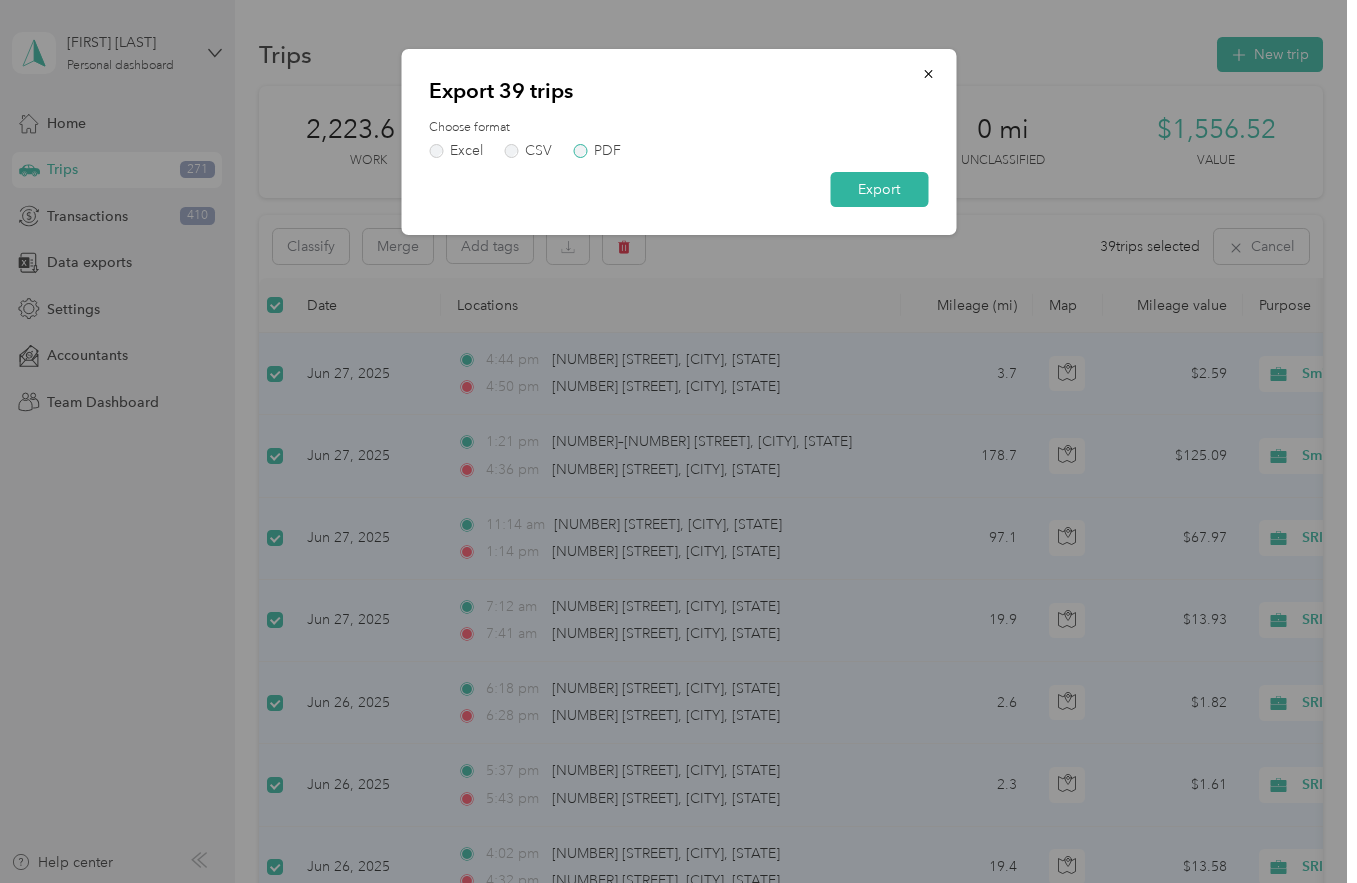 click on "PDF" at bounding box center [607, 151] 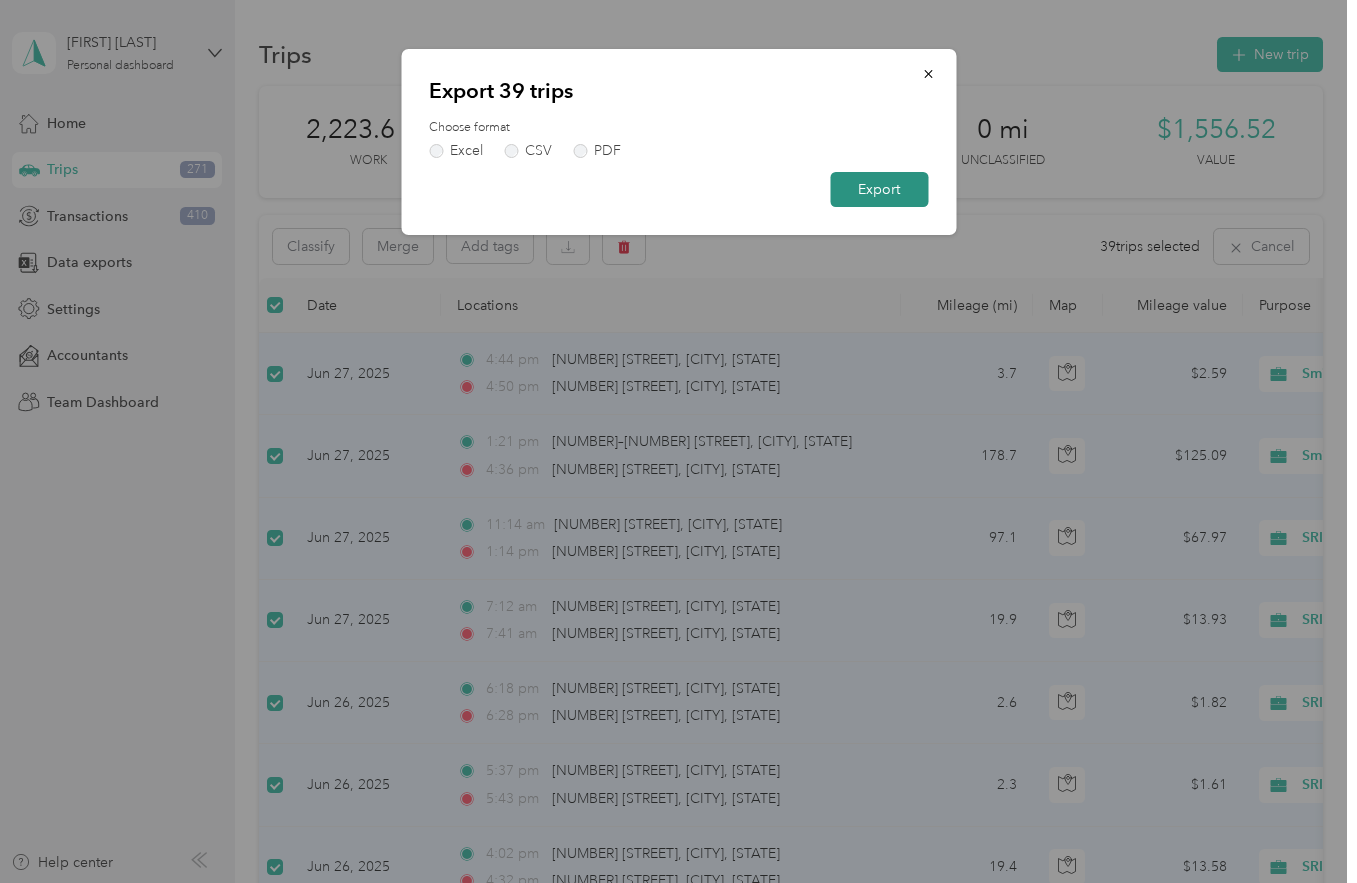 click on "Export" at bounding box center (879, 189) 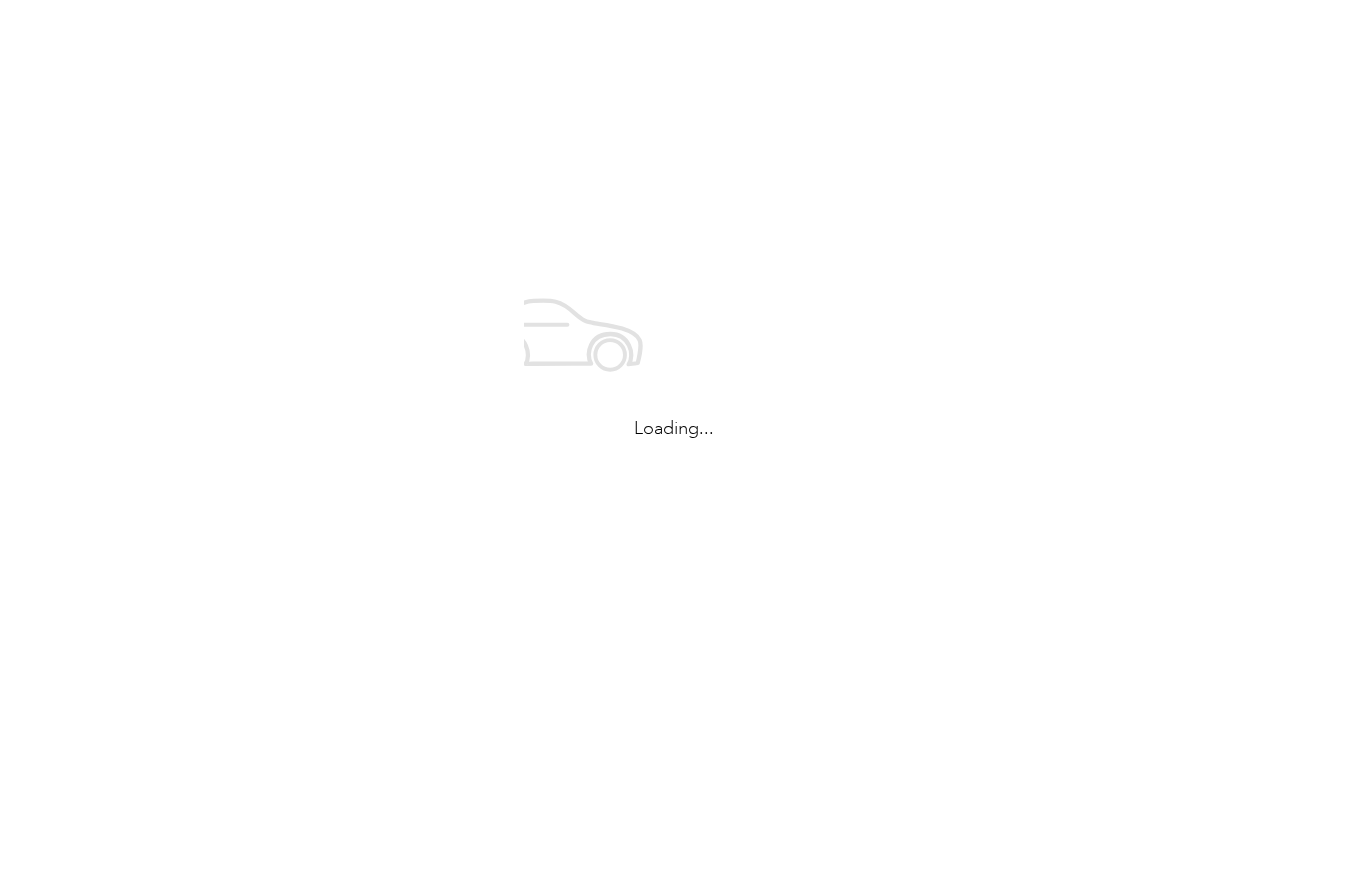 scroll, scrollTop: 0, scrollLeft: 0, axis: both 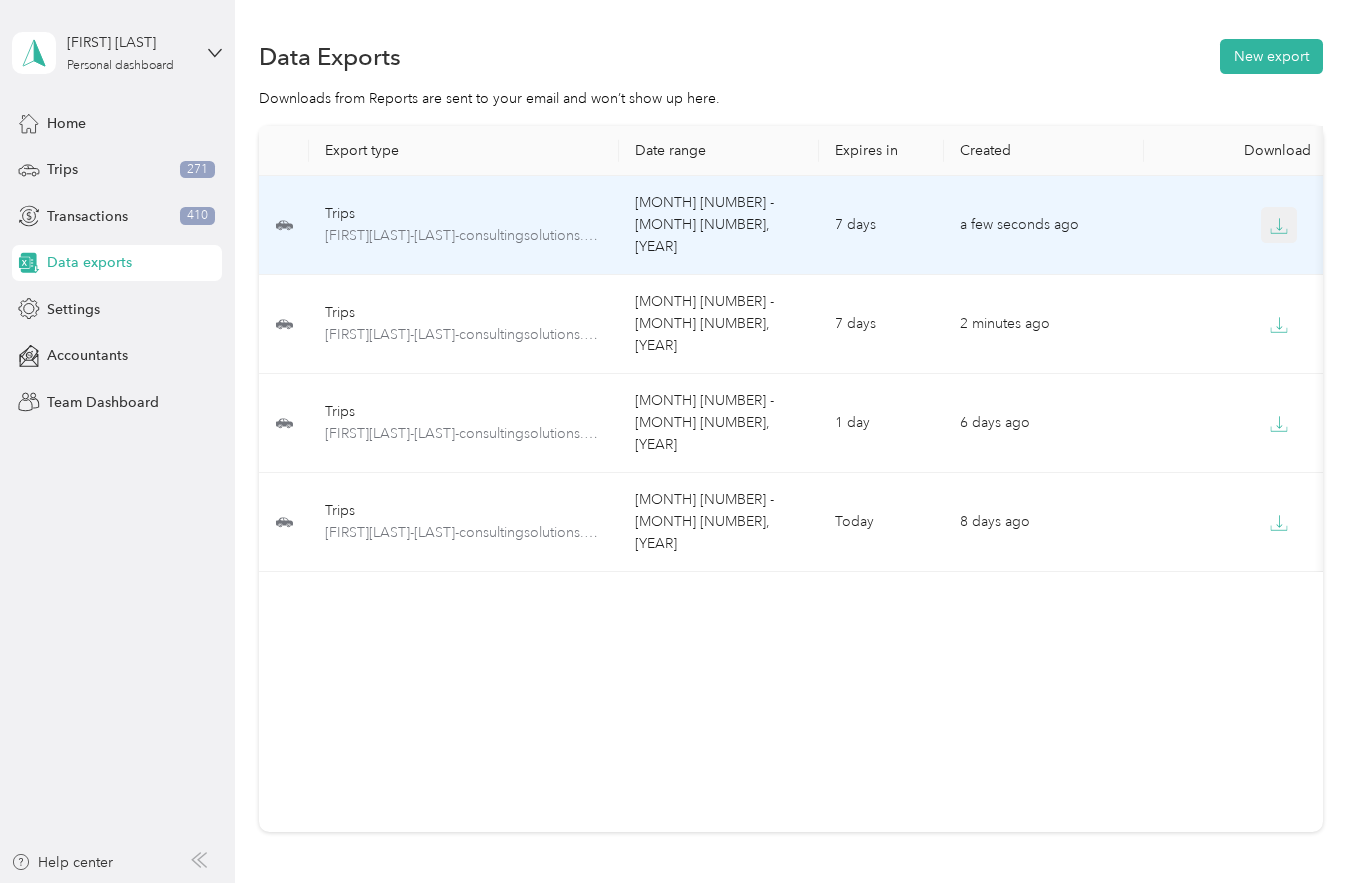 click 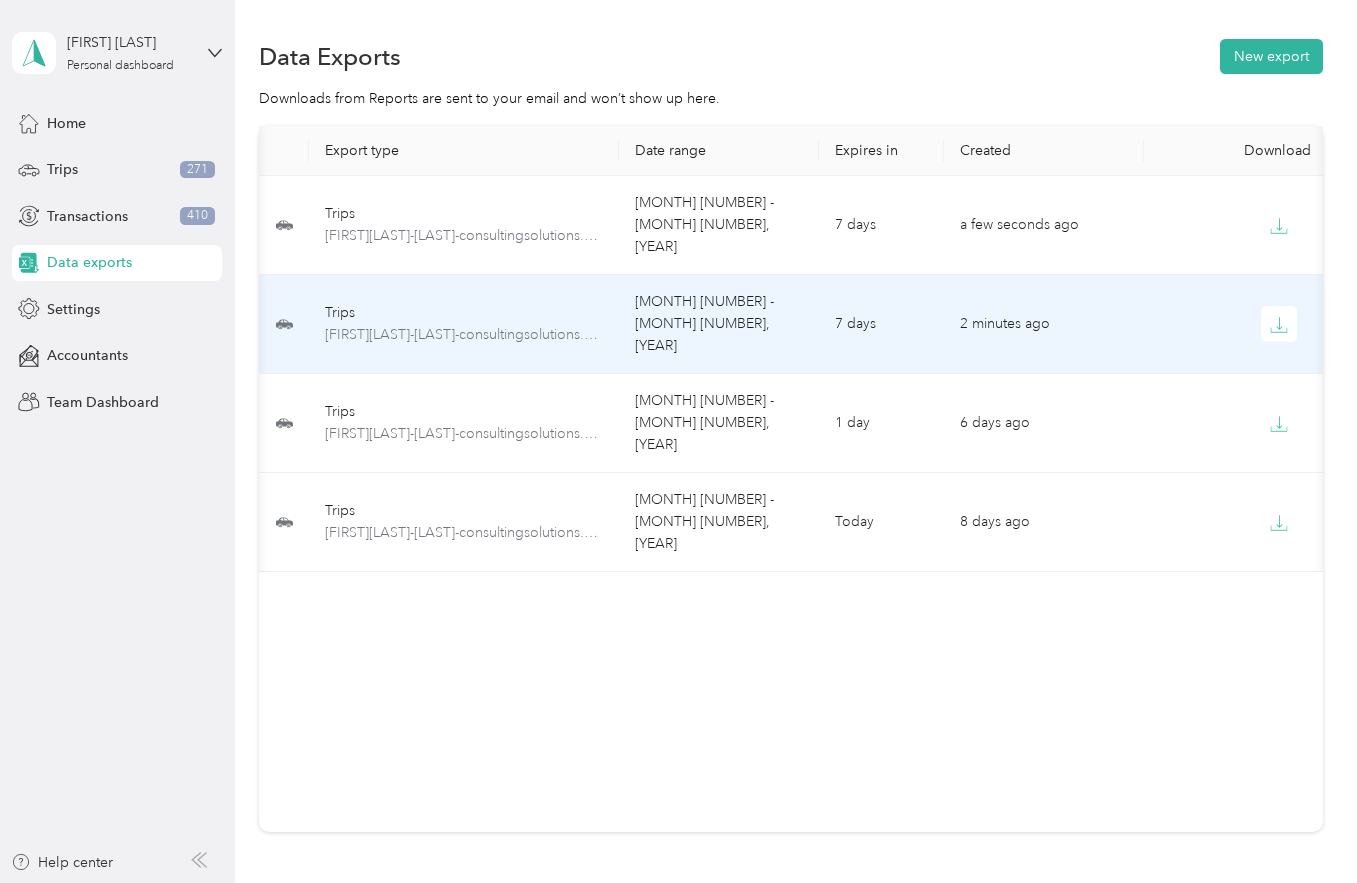 scroll, scrollTop: 0, scrollLeft: 8, axis: horizontal 